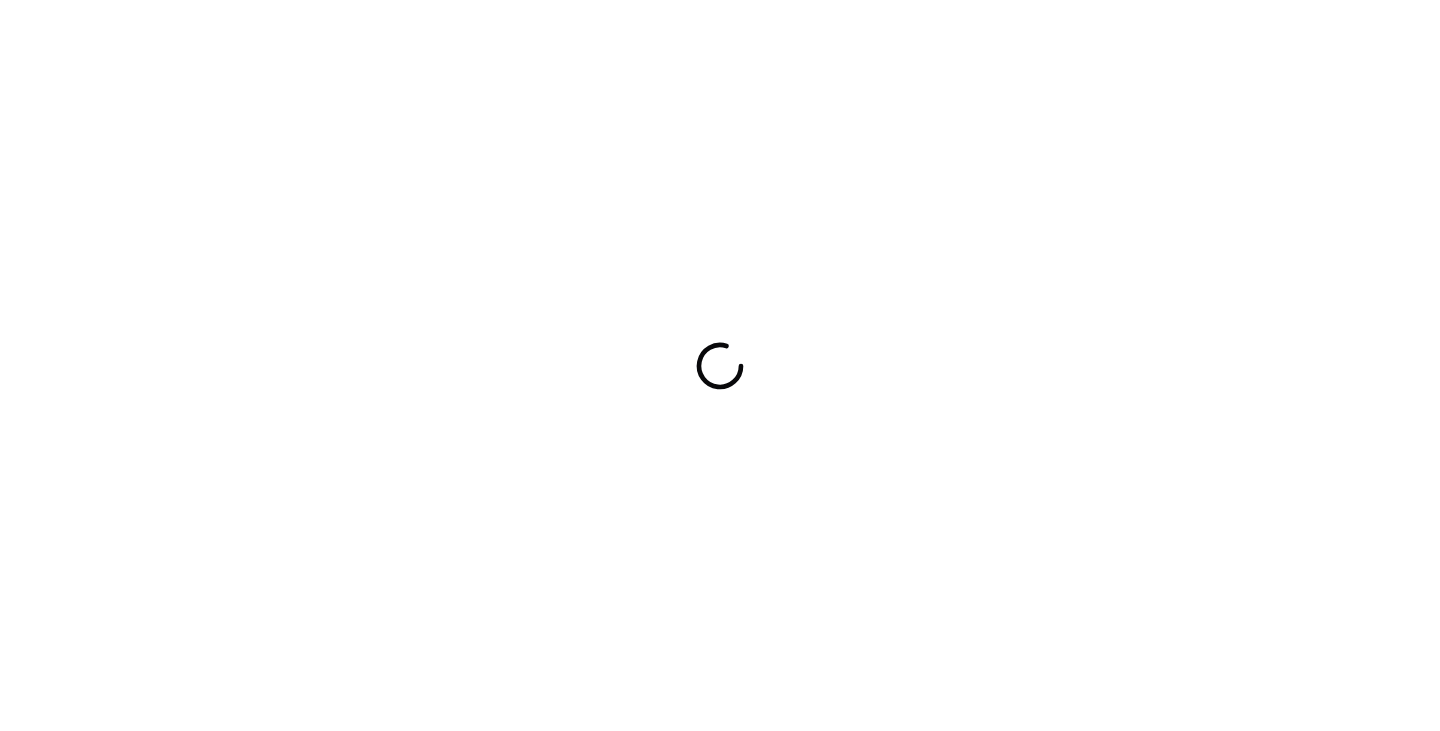 scroll, scrollTop: 0, scrollLeft: 0, axis: both 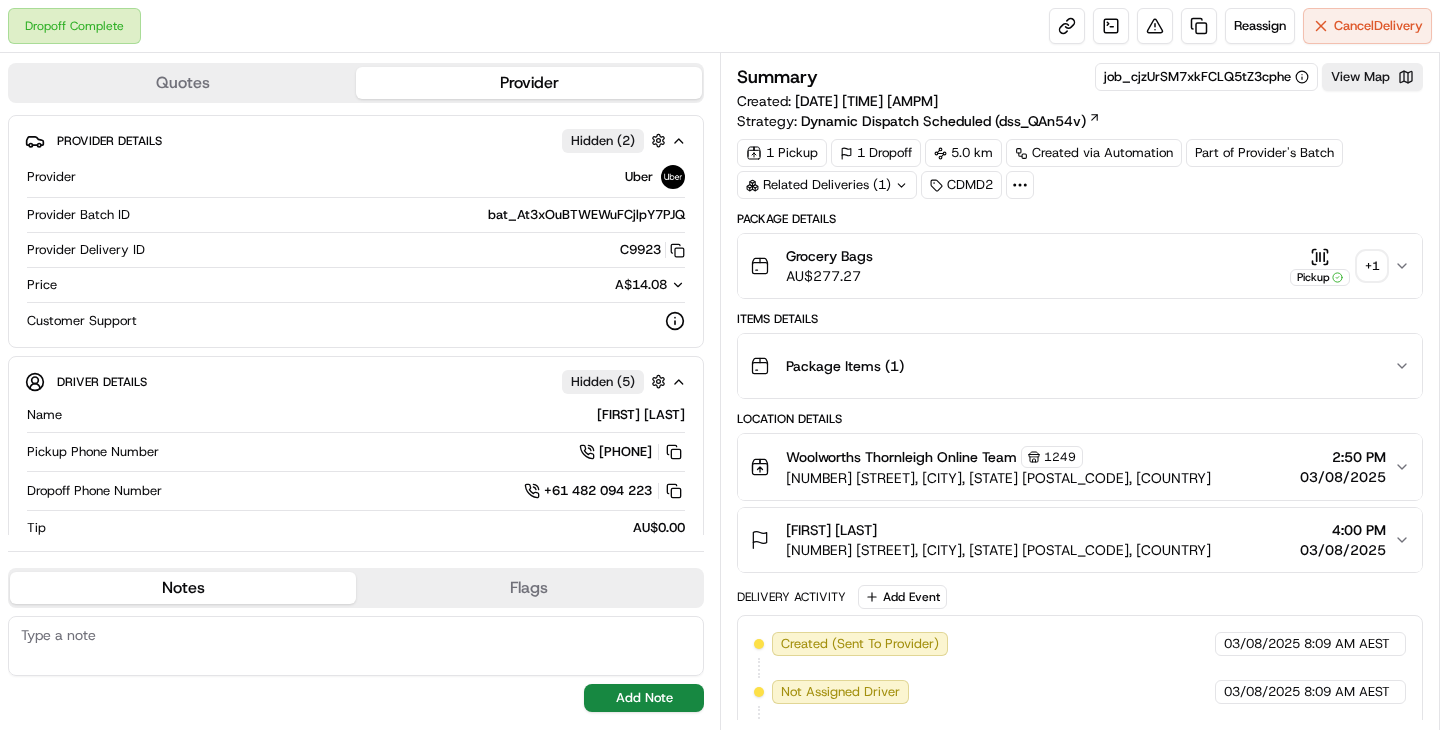click on "+ 1" at bounding box center (1372, 266) 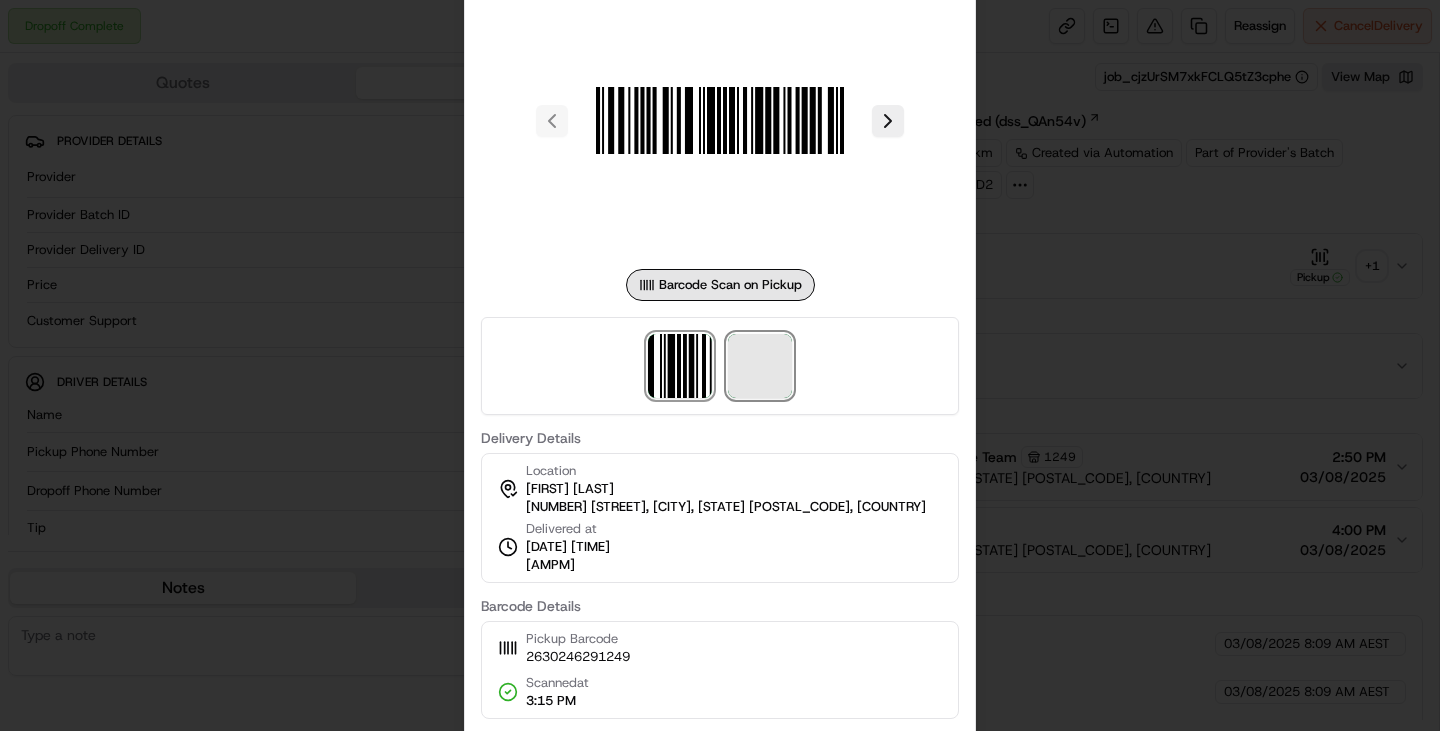 click at bounding box center (760, 366) 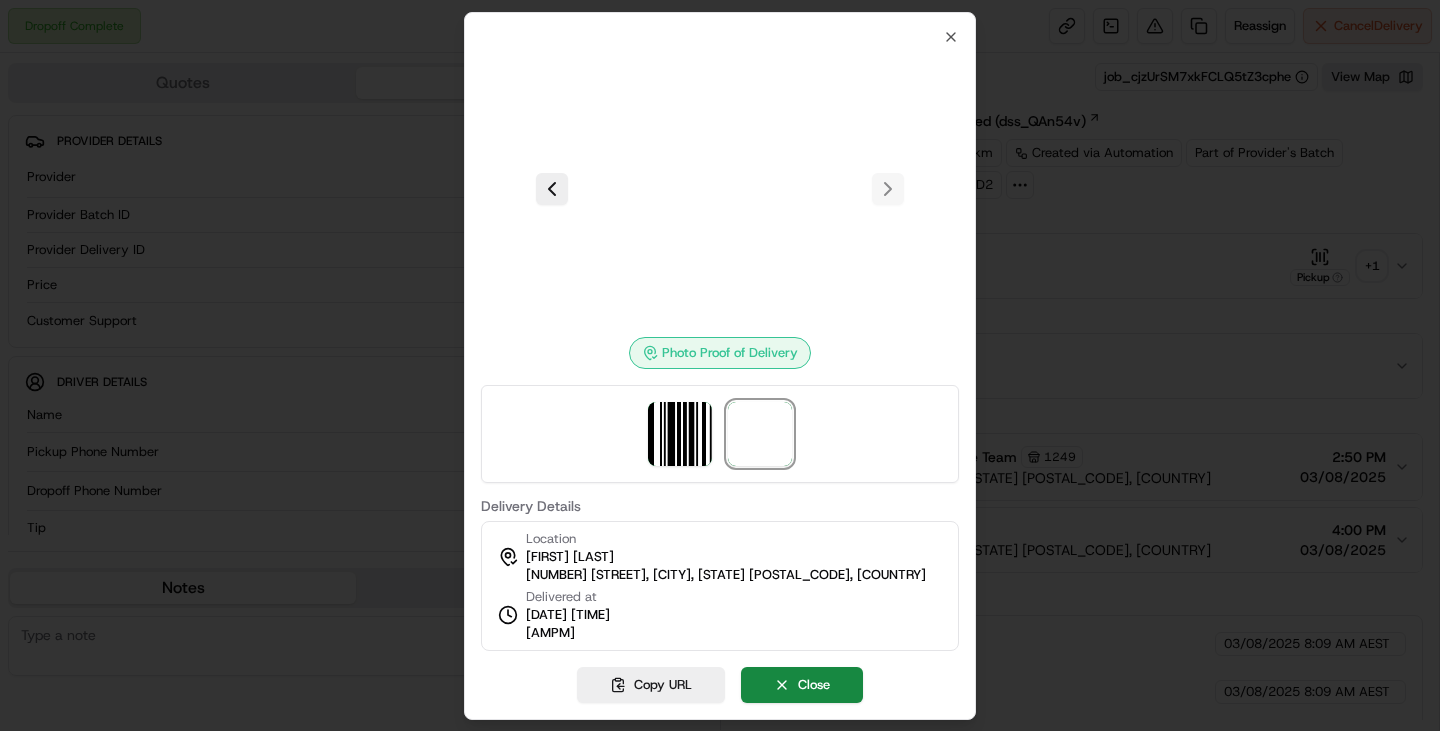 click at bounding box center [720, 434] 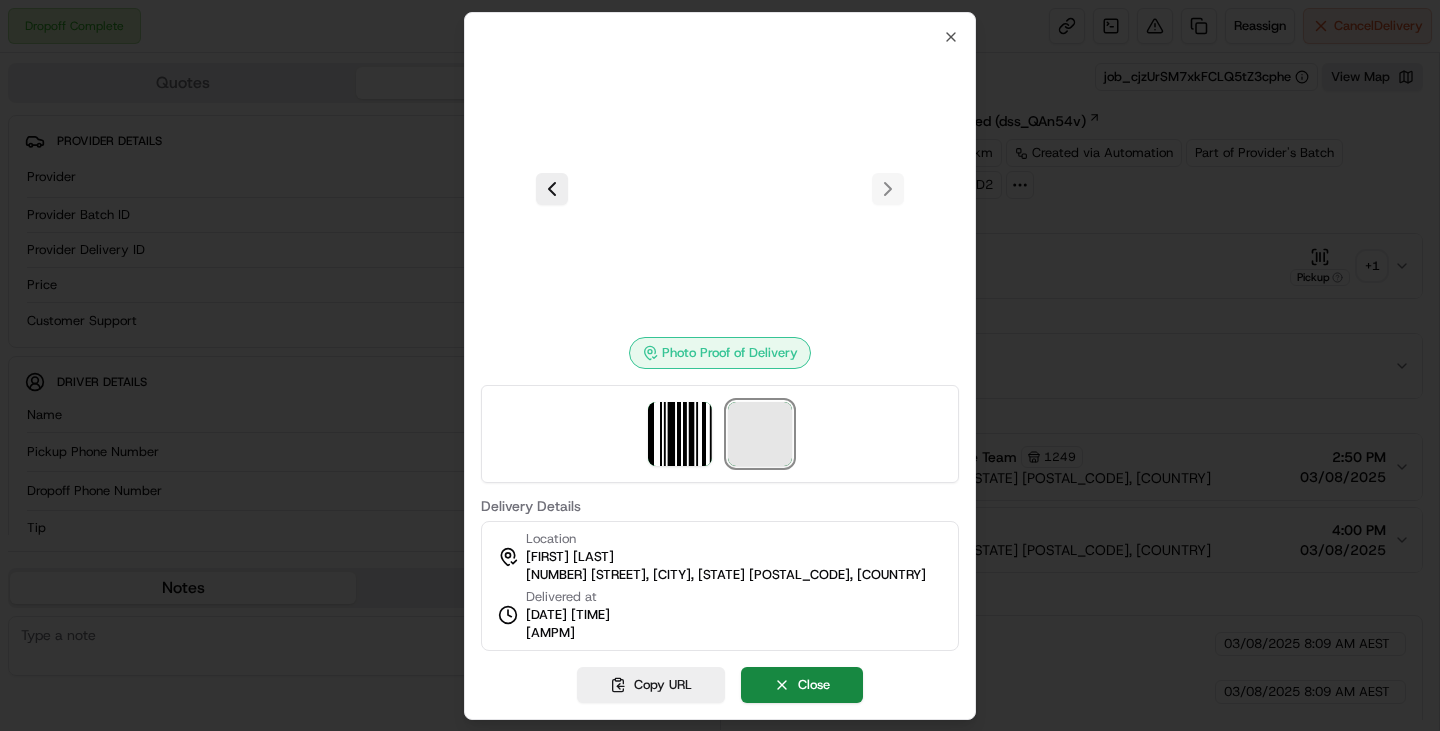 click at bounding box center (760, 434) 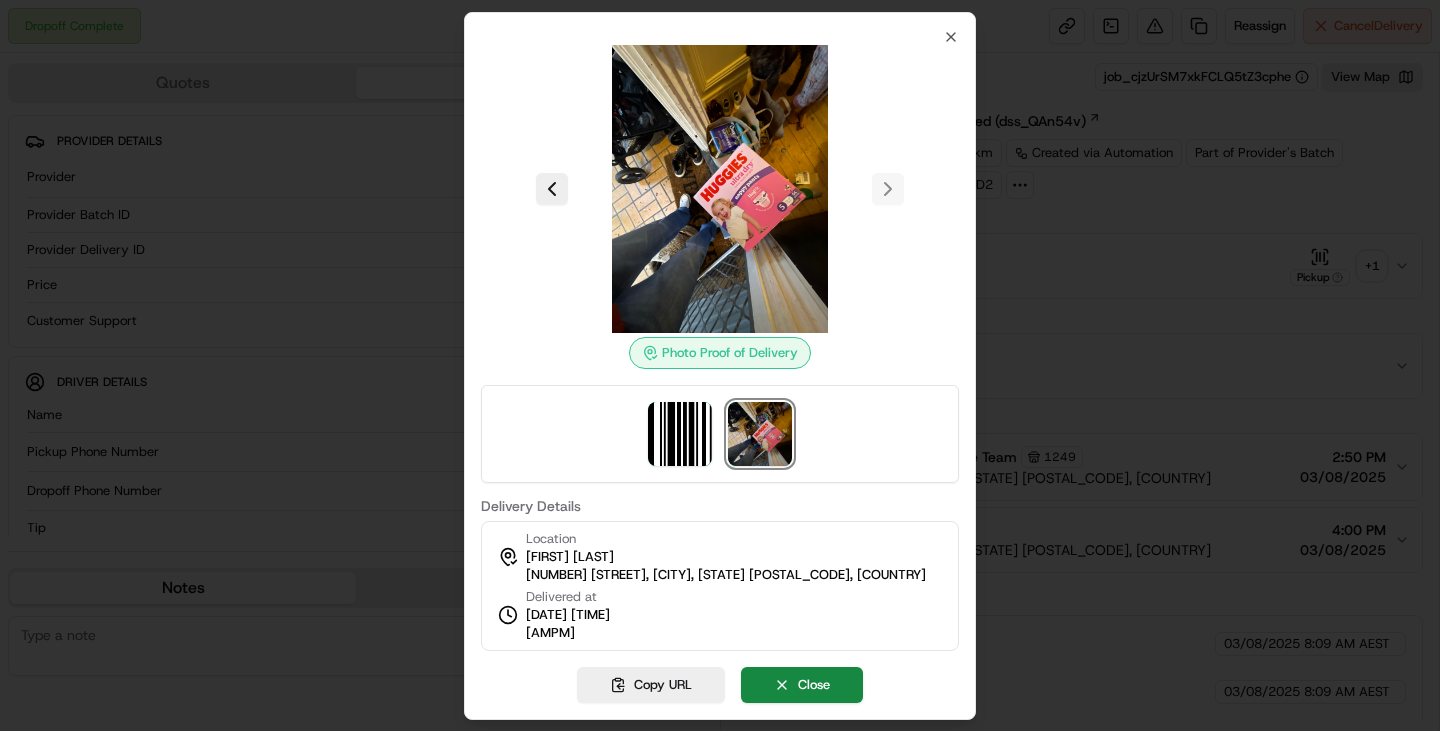 click at bounding box center [720, 434] 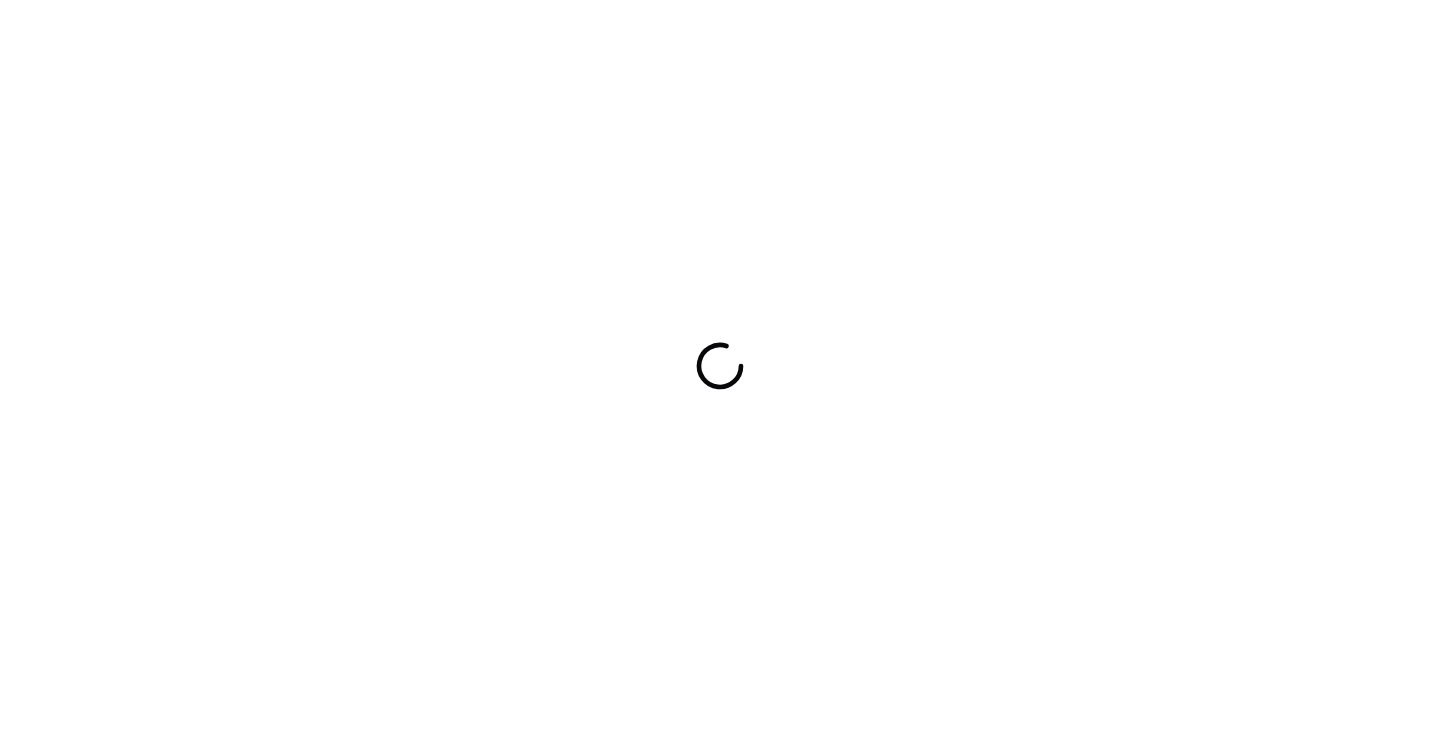 scroll, scrollTop: 0, scrollLeft: 0, axis: both 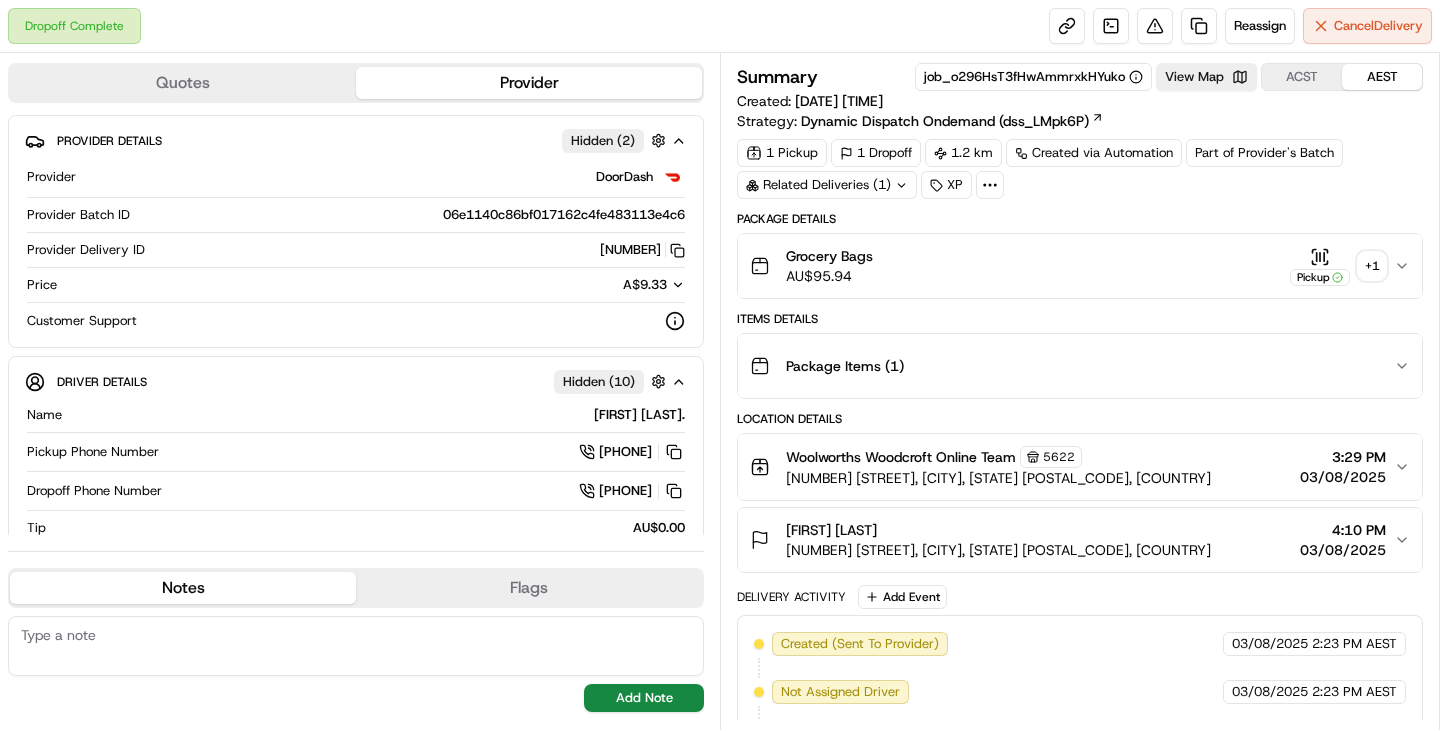 click on "+ 1" at bounding box center [1372, 266] 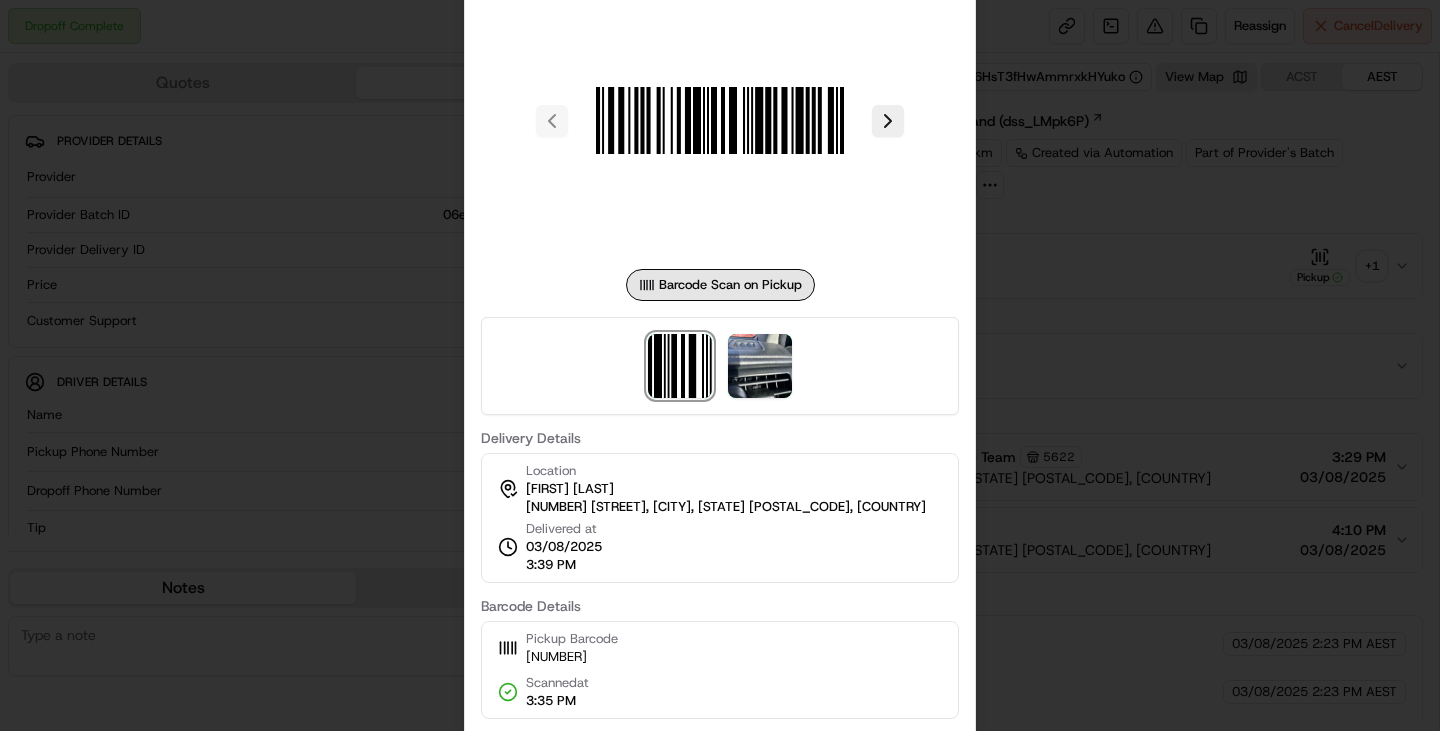 click at bounding box center [720, 366] 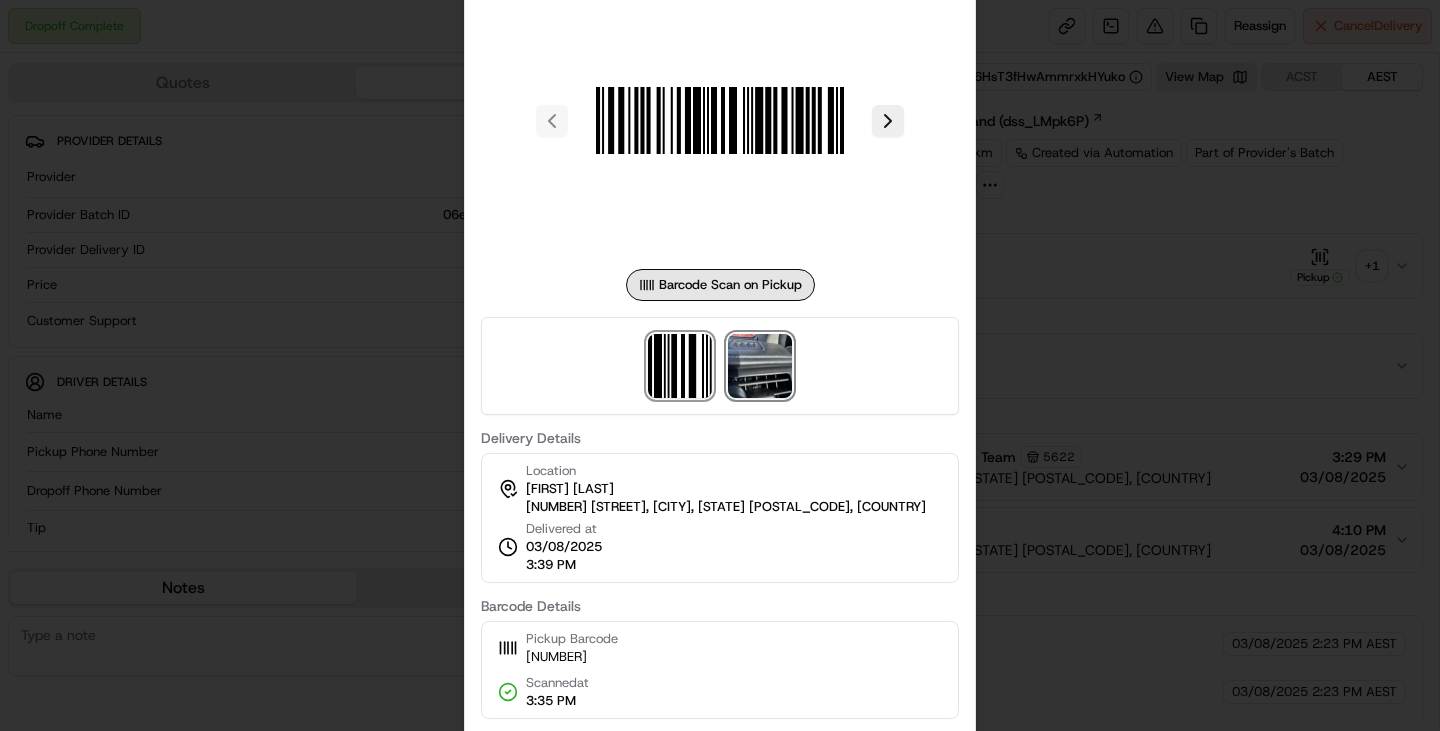 click at bounding box center [760, 366] 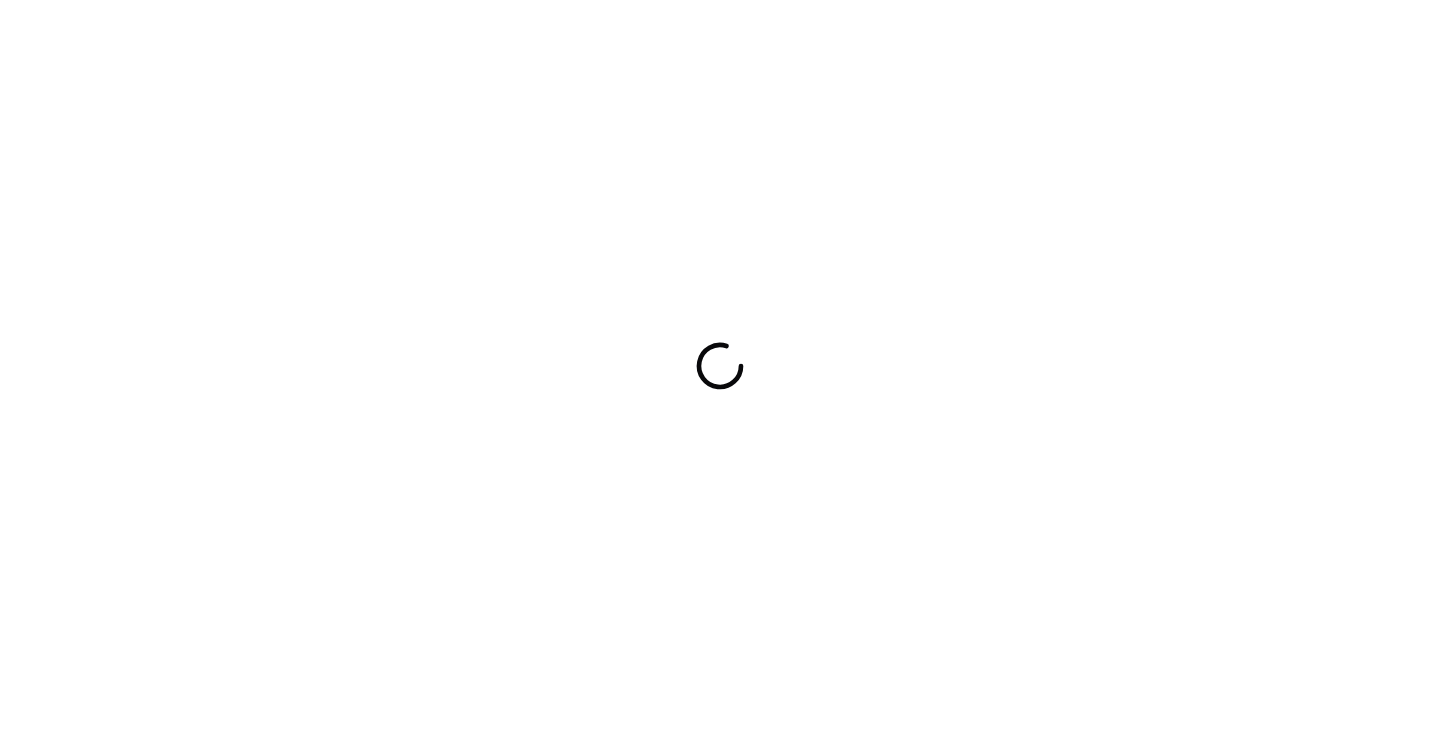 scroll, scrollTop: 0, scrollLeft: 0, axis: both 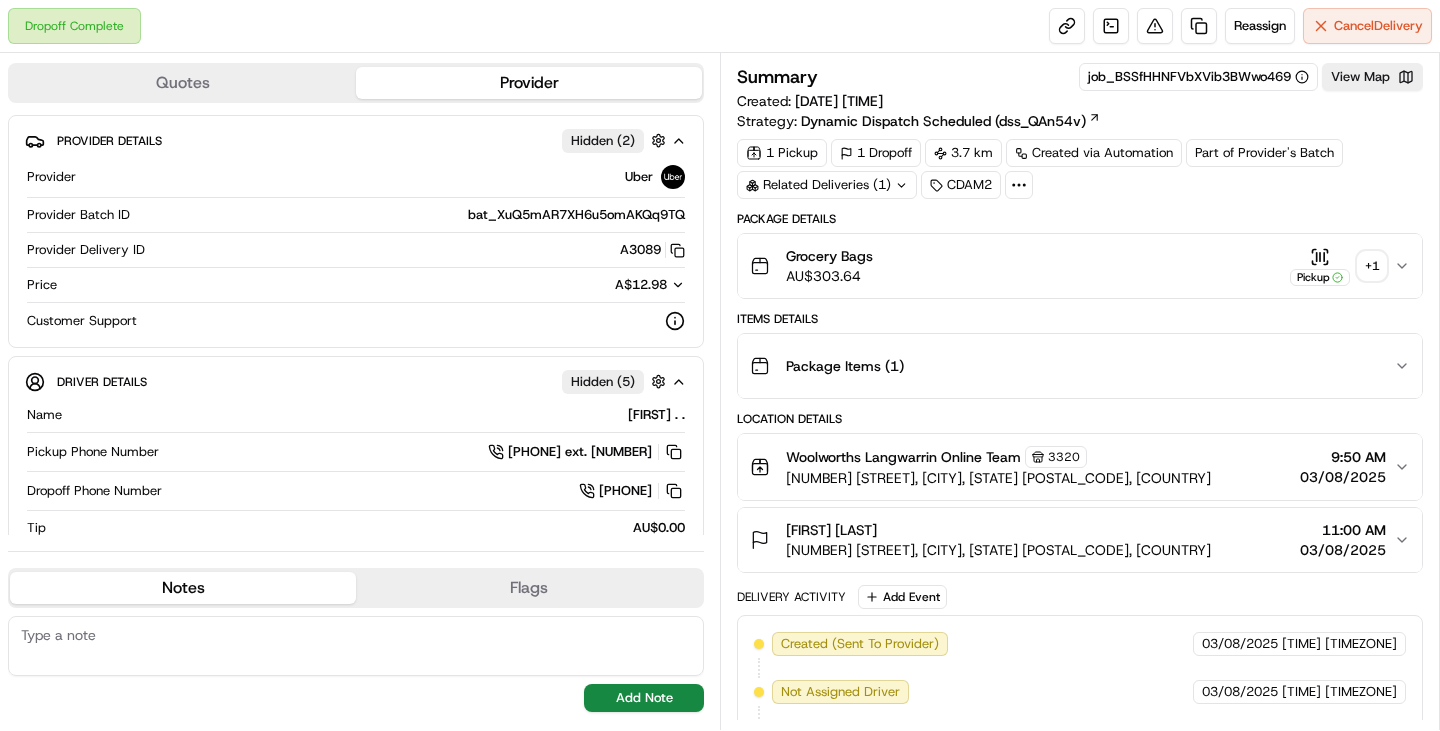 click on "+ 1" at bounding box center [1372, 266] 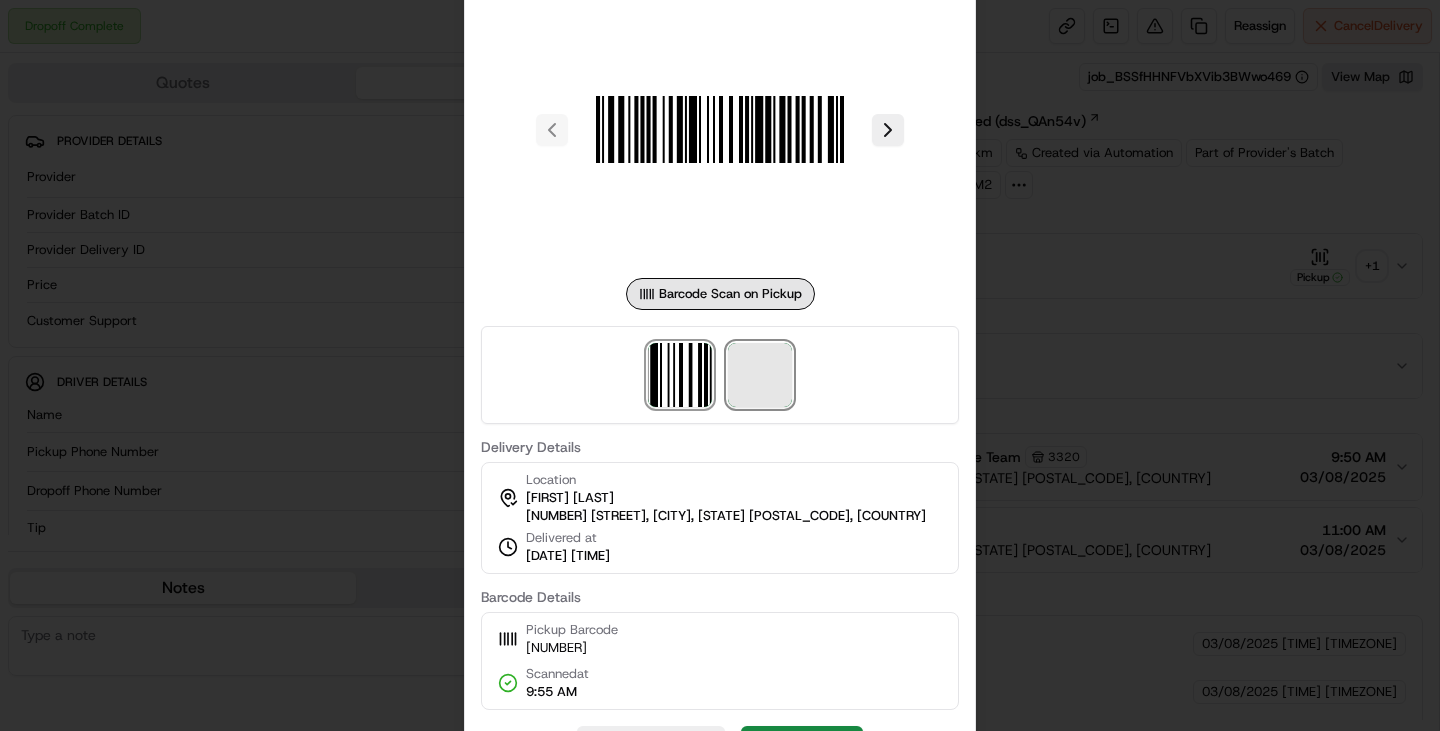 click at bounding box center [760, 375] 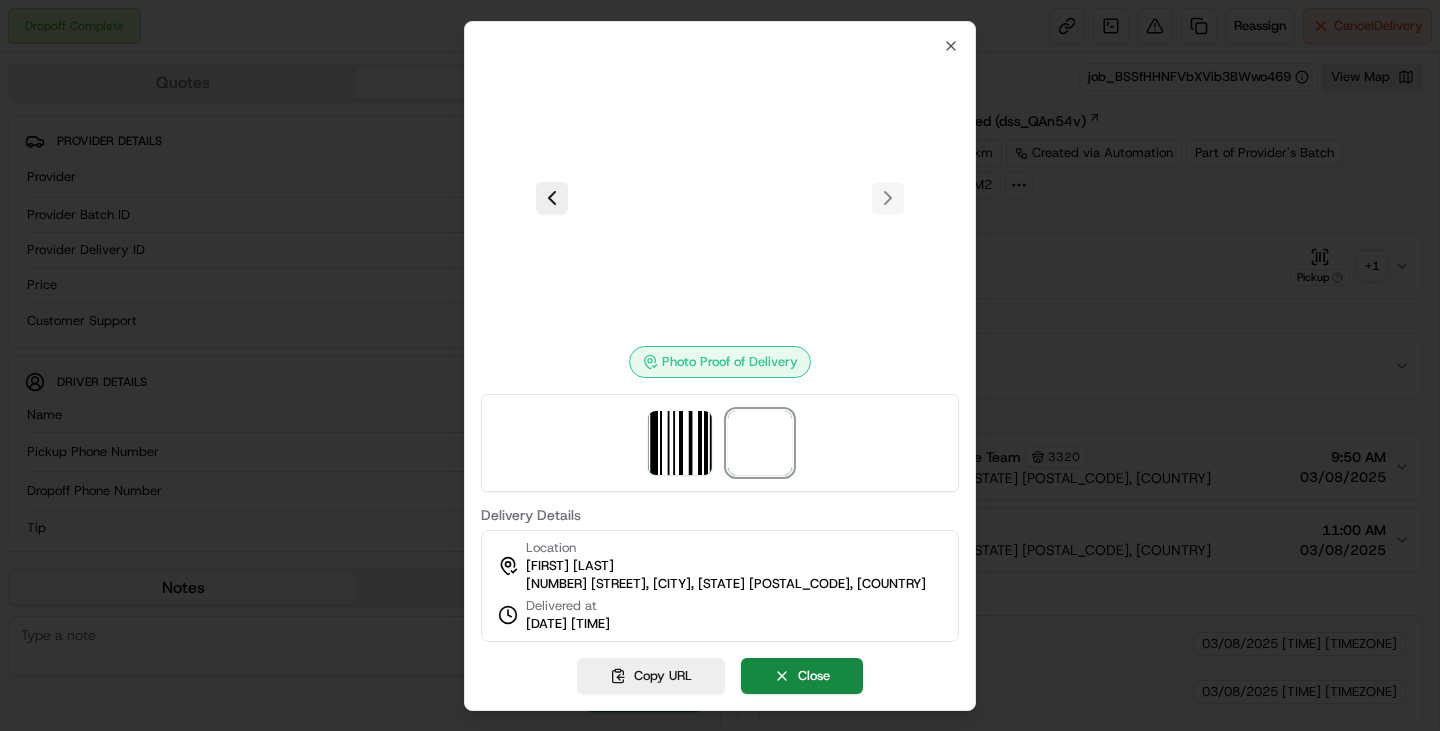 click at bounding box center [720, 443] 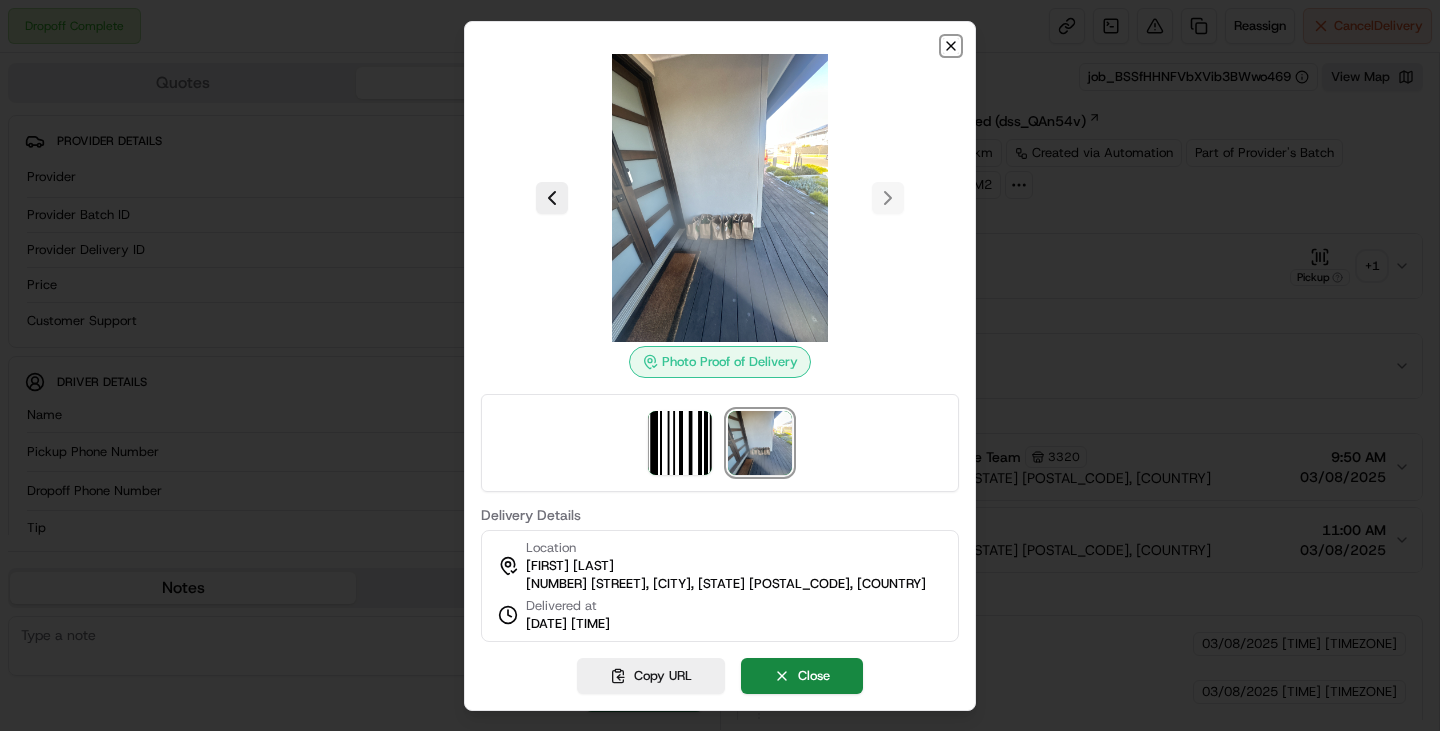 click 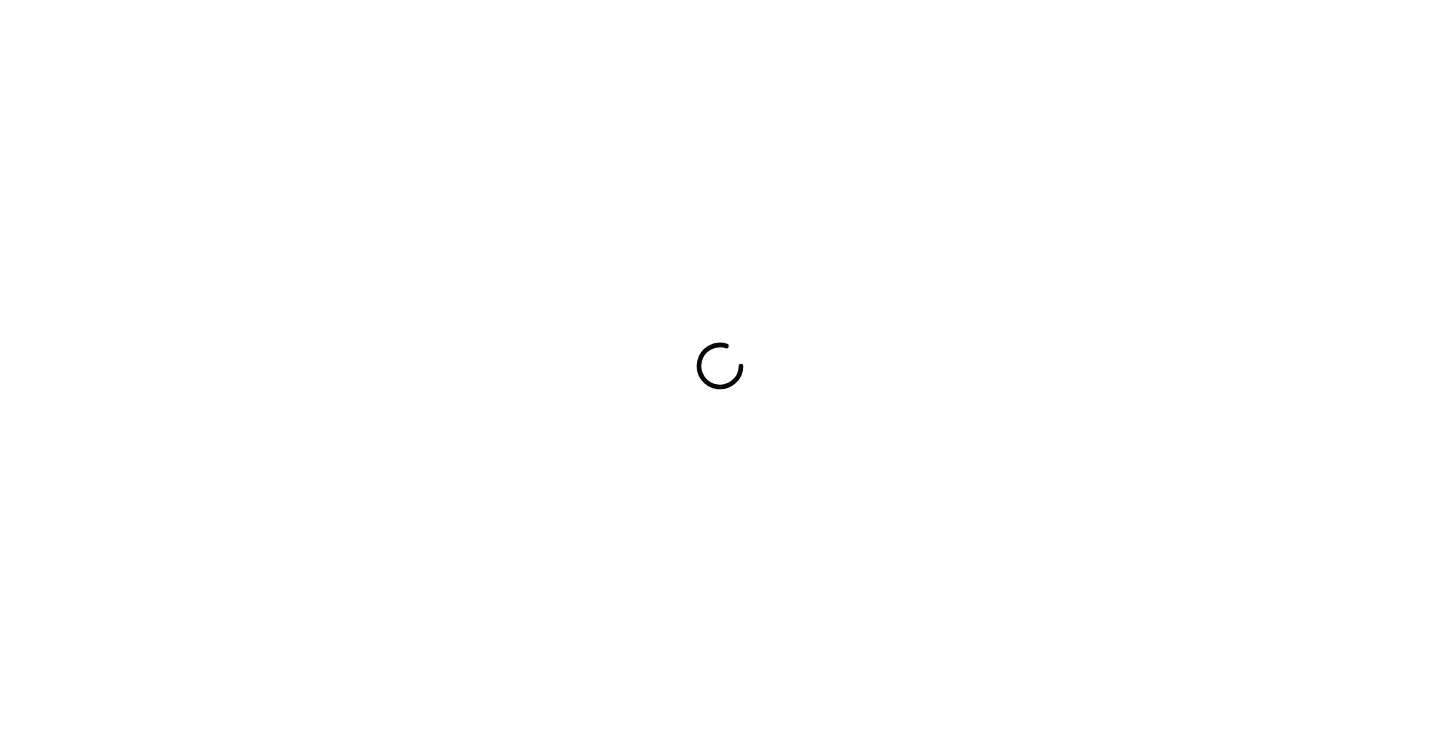 scroll, scrollTop: 0, scrollLeft: 0, axis: both 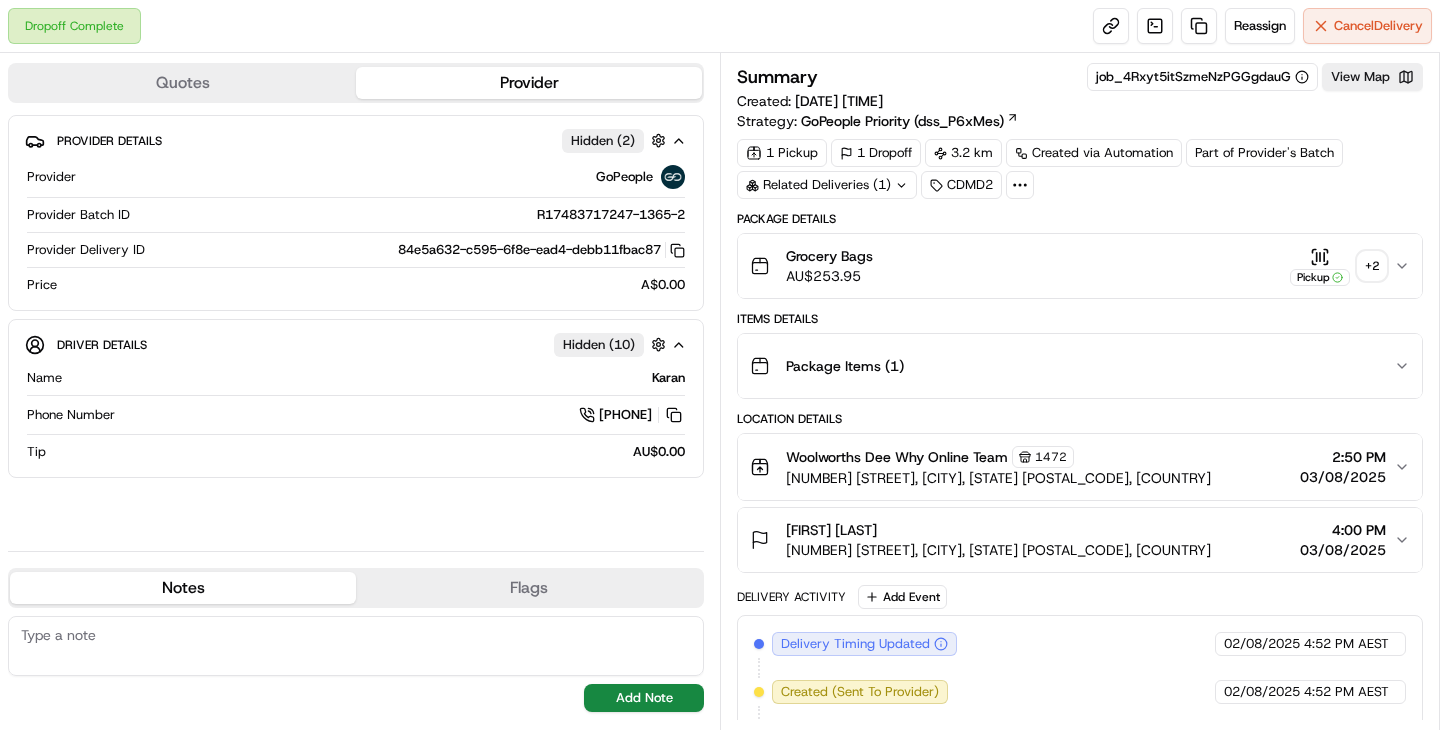 click on "+ 2" at bounding box center (1372, 266) 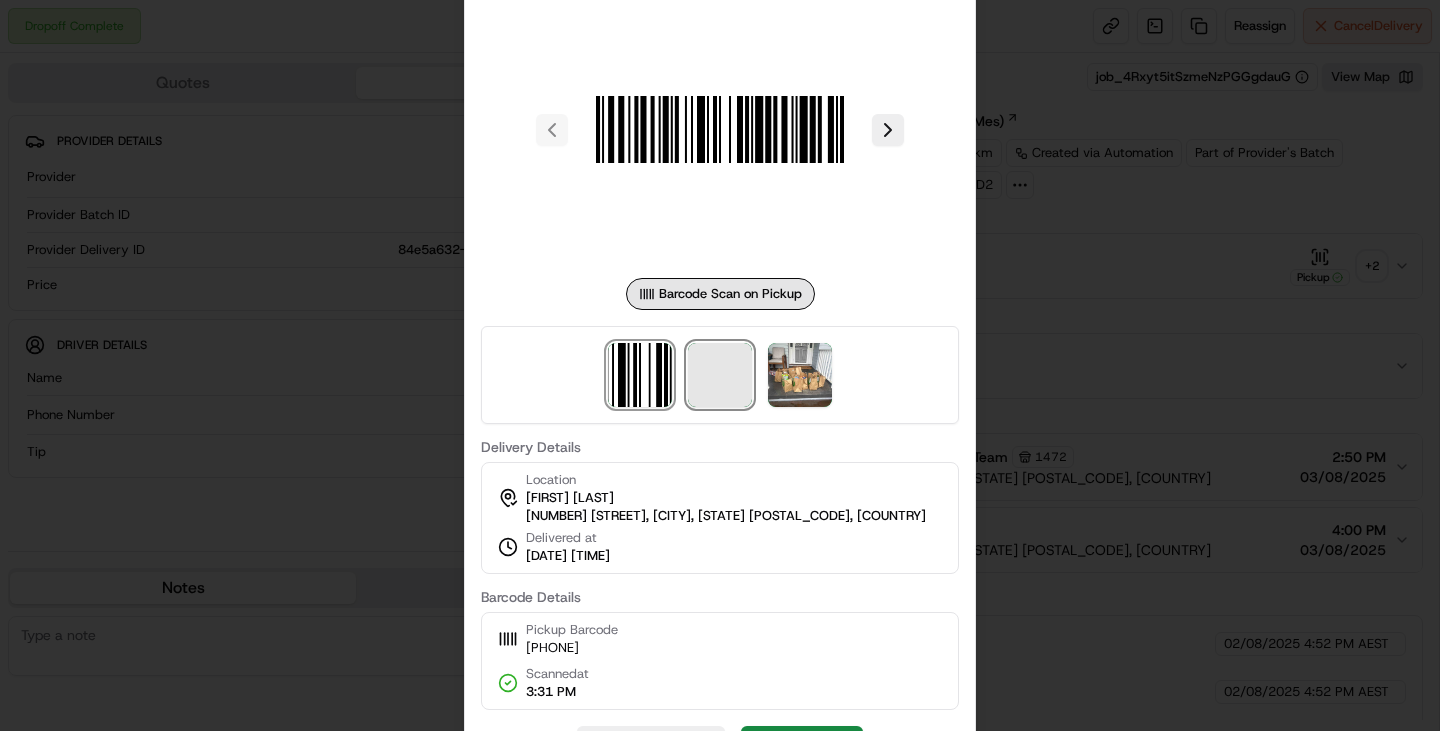 click at bounding box center (720, 375) 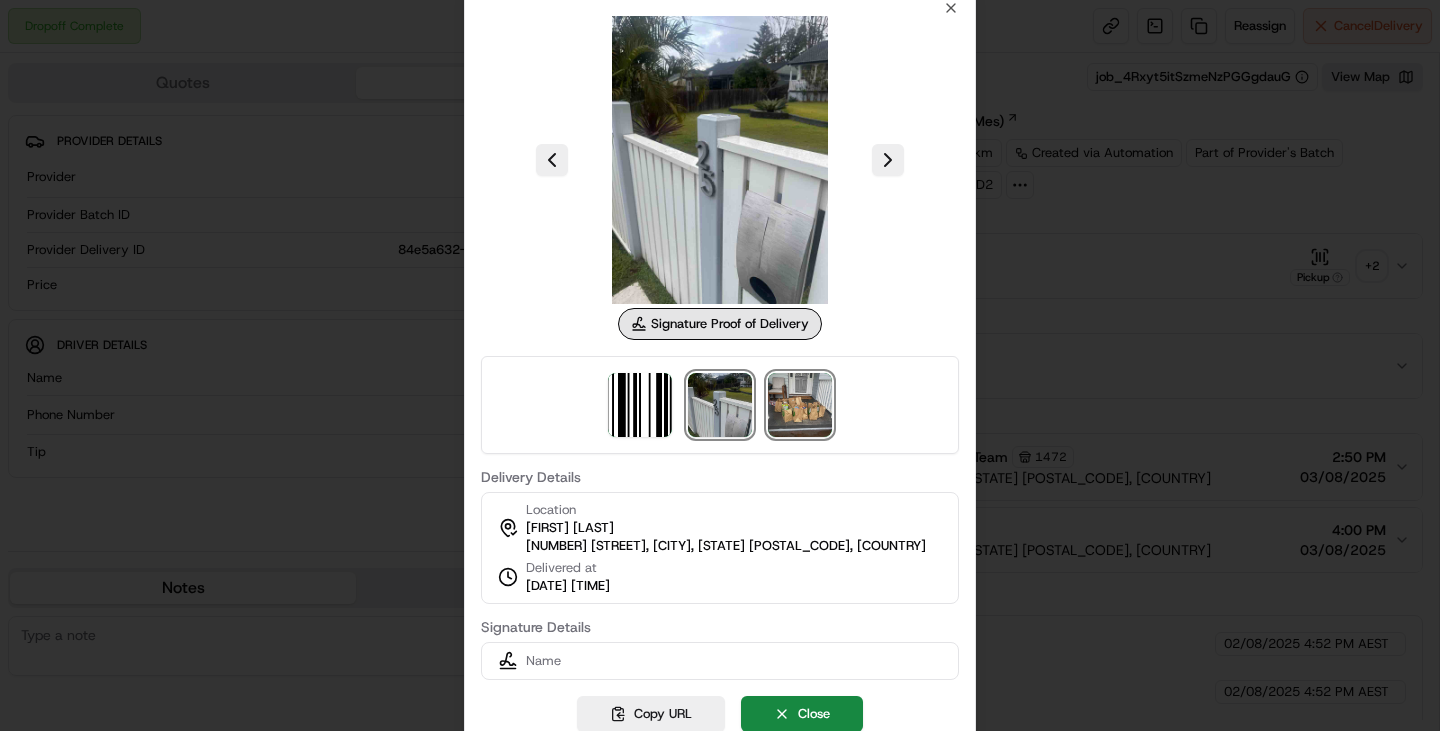 click at bounding box center (800, 405) 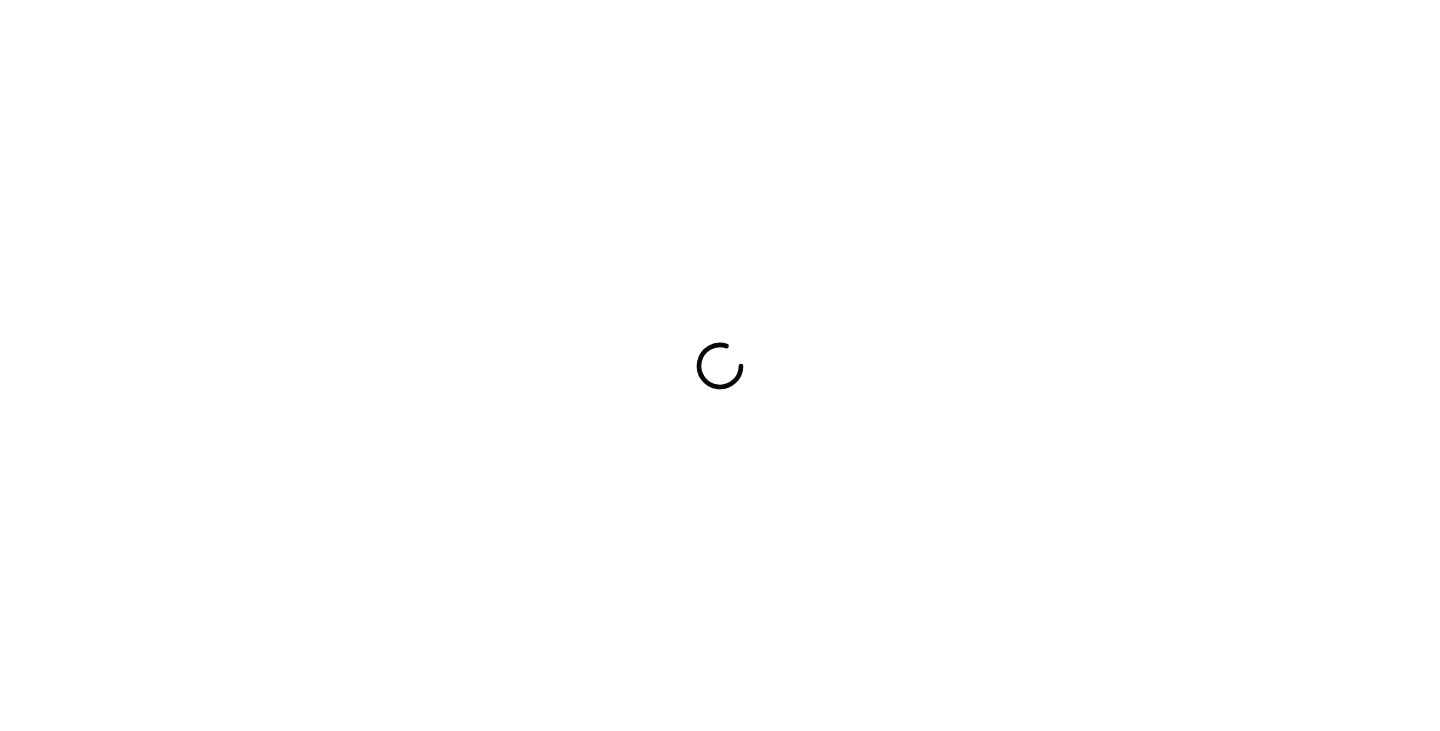 scroll, scrollTop: 0, scrollLeft: 0, axis: both 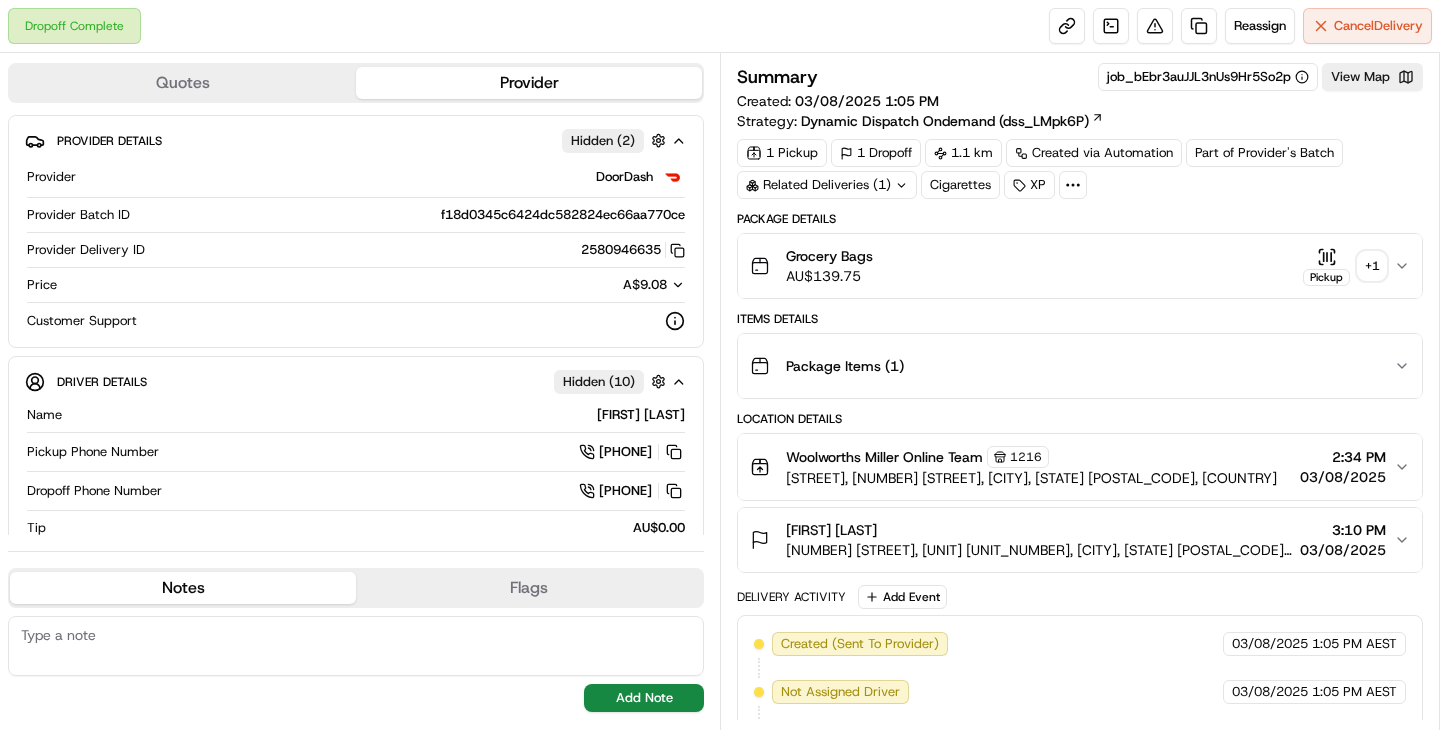 click on "+ 1" at bounding box center (1372, 266) 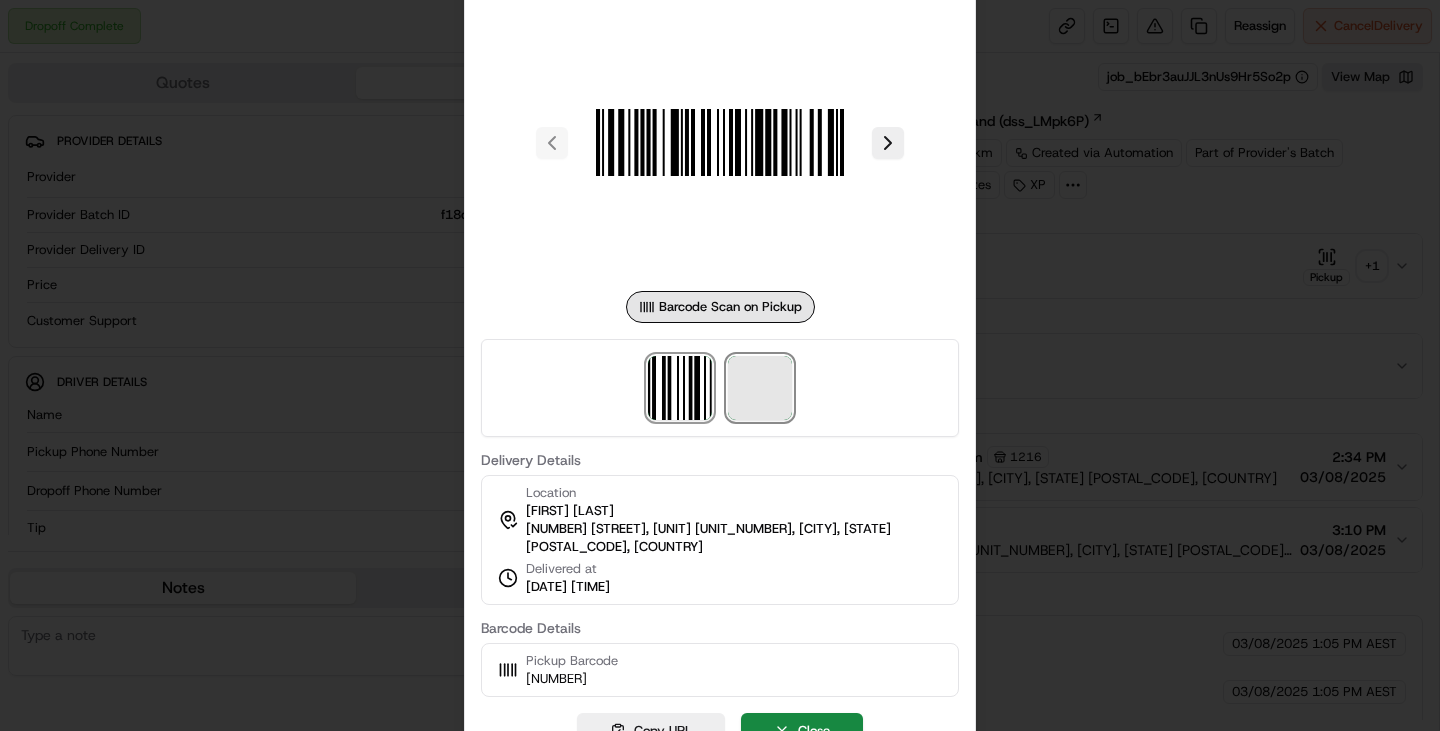click at bounding box center [760, 388] 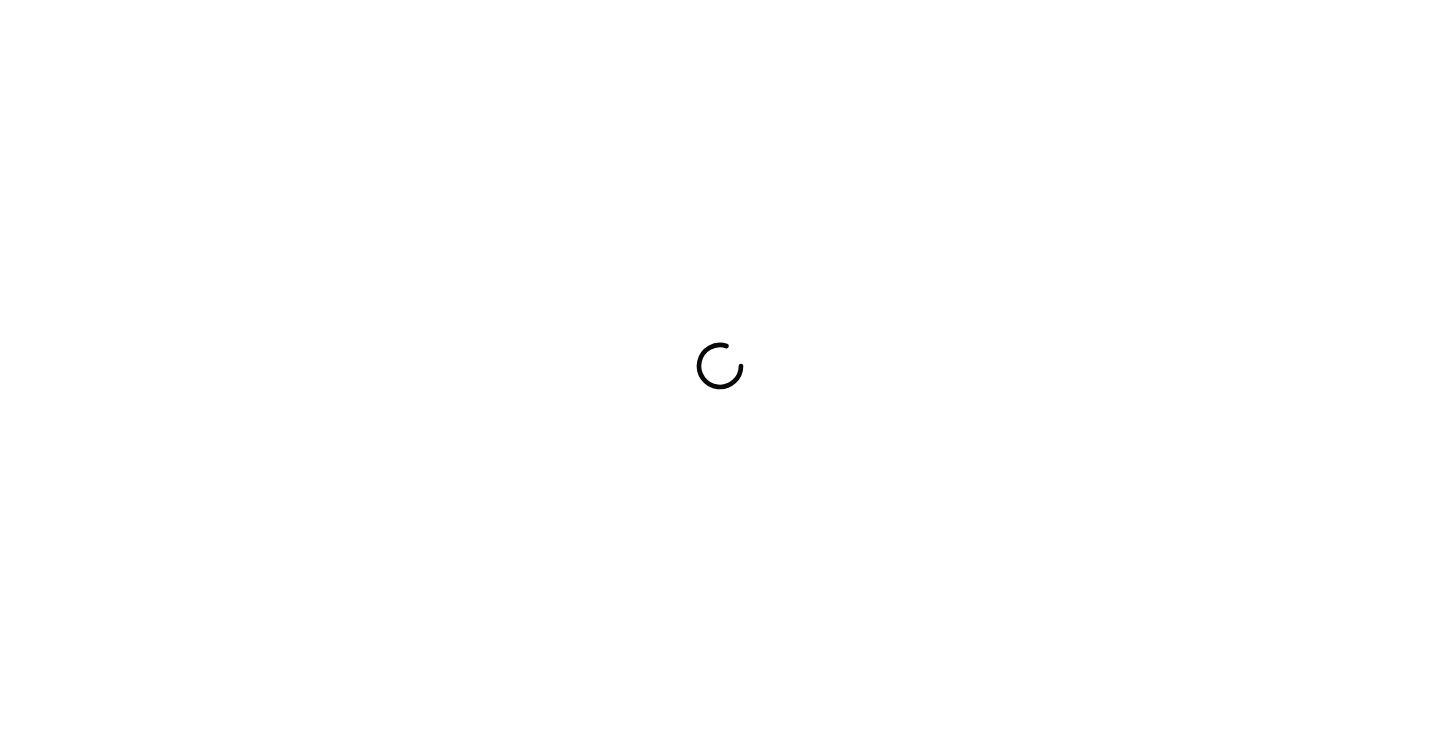scroll, scrollTop: 0, scrollLeft: 0, axis: both 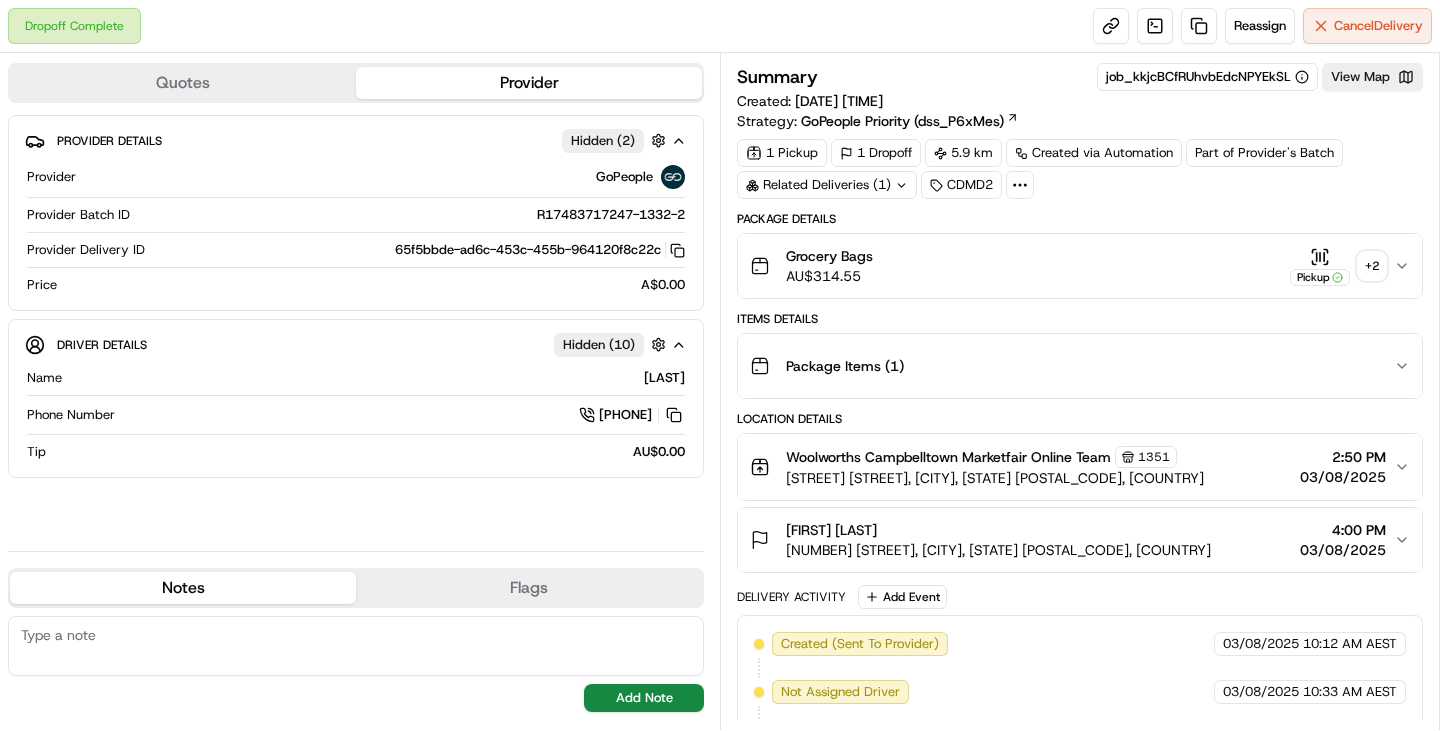 click on "+ 2" at bounding box center (1372, 266) 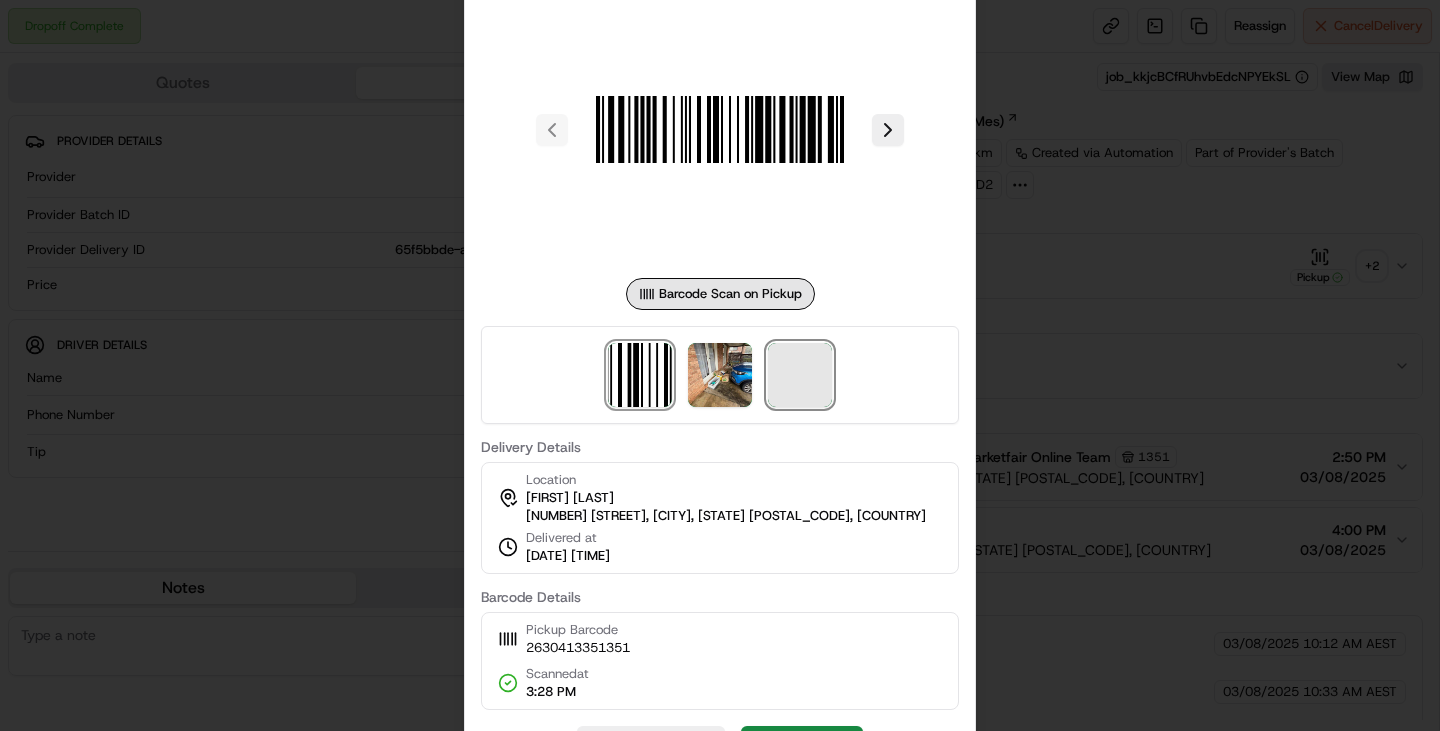 click at bounding box center [800, 375] 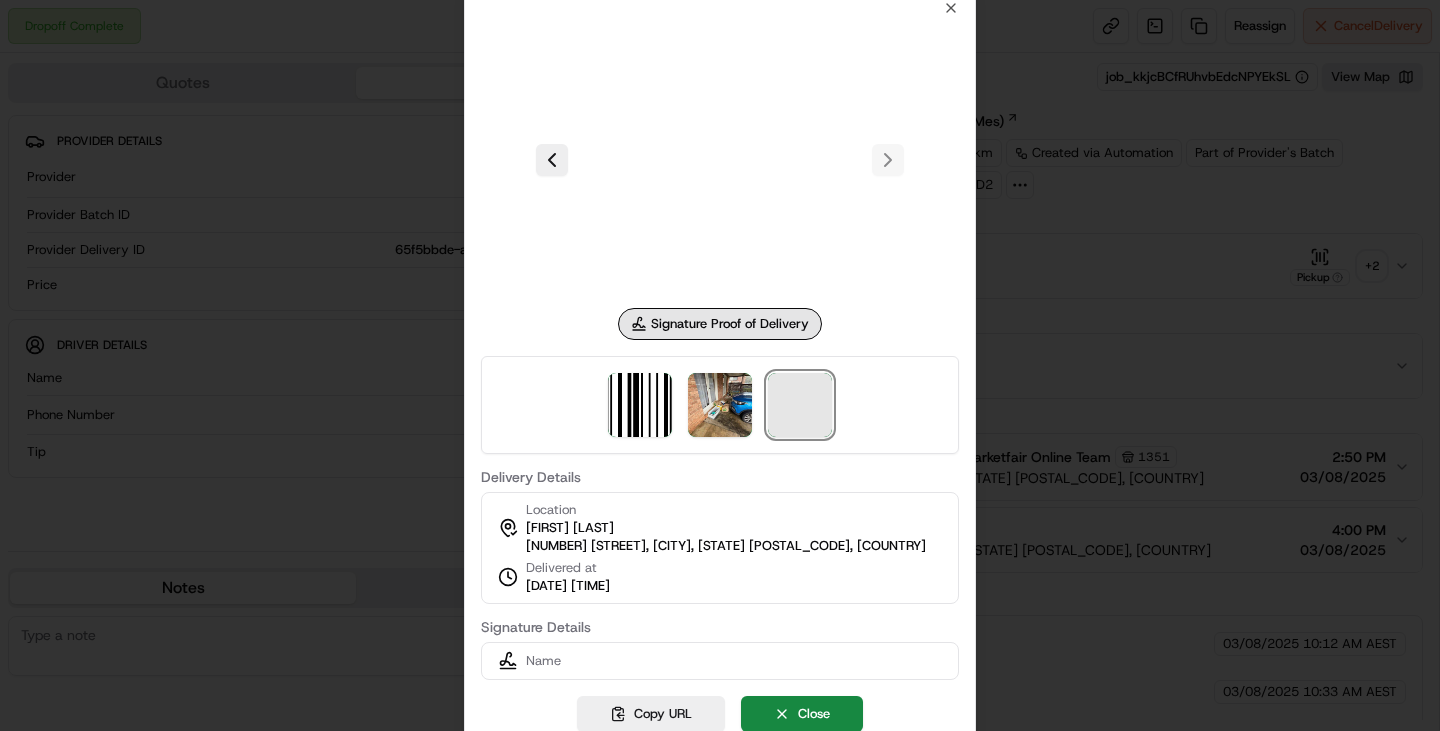 click at bounding box center (800, 405) 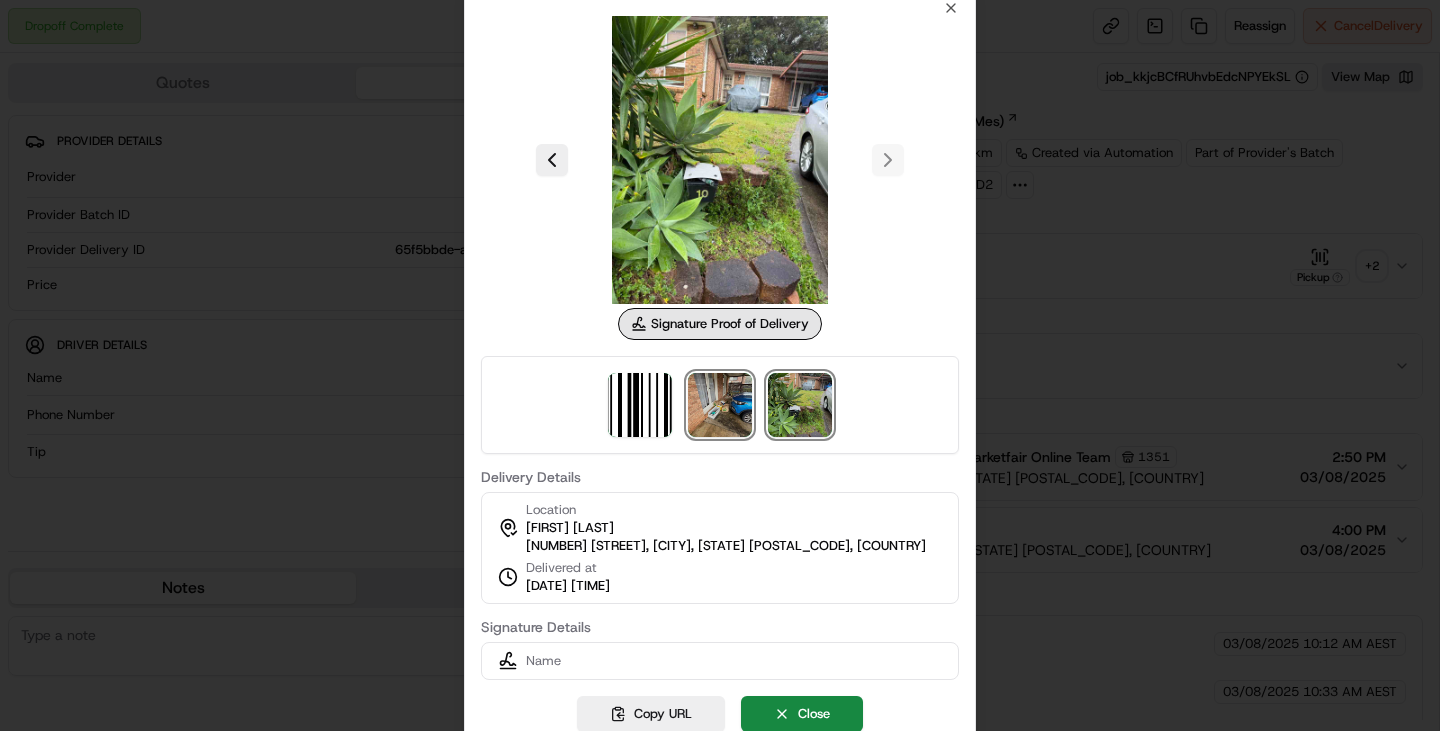 click at bounding box center [720, 405] 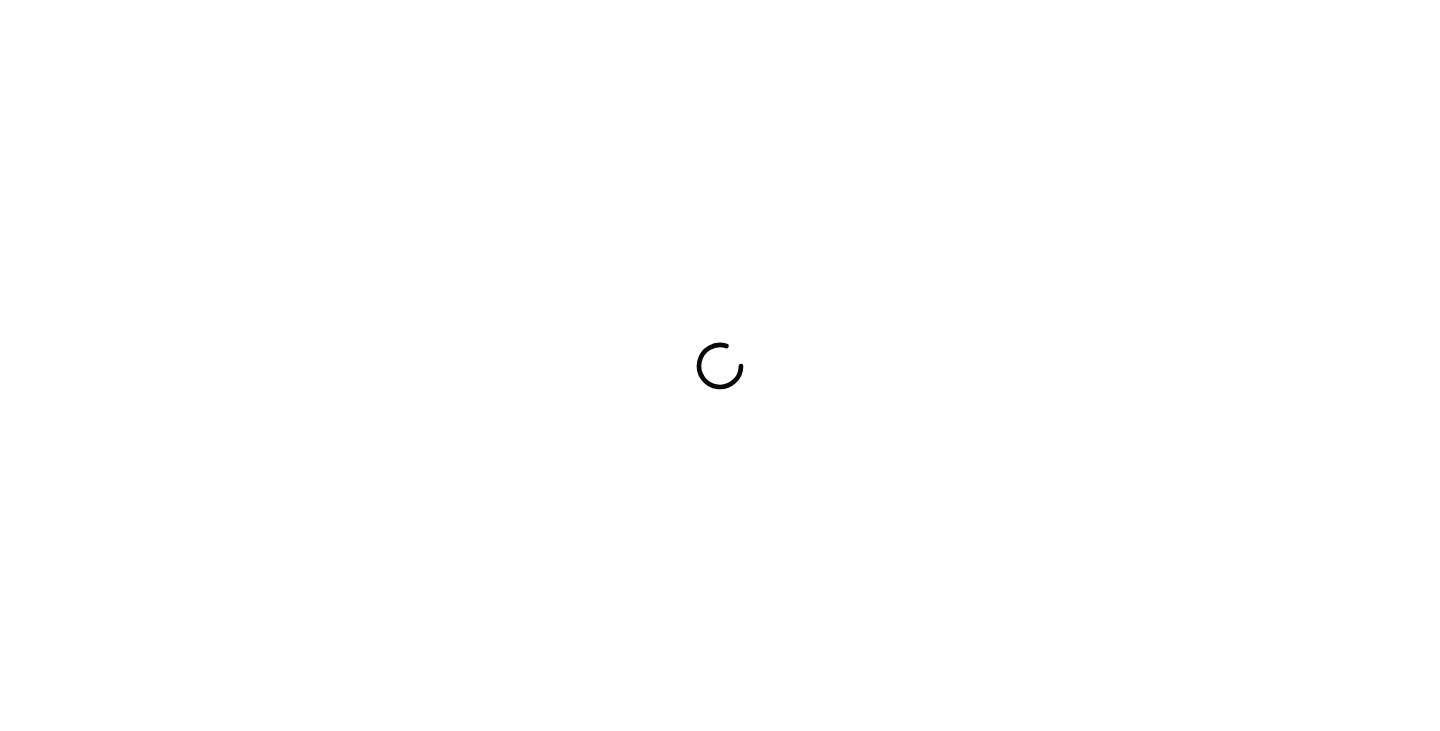 scroll, scrollTop: 0, scrollLeft: 0, axis: both 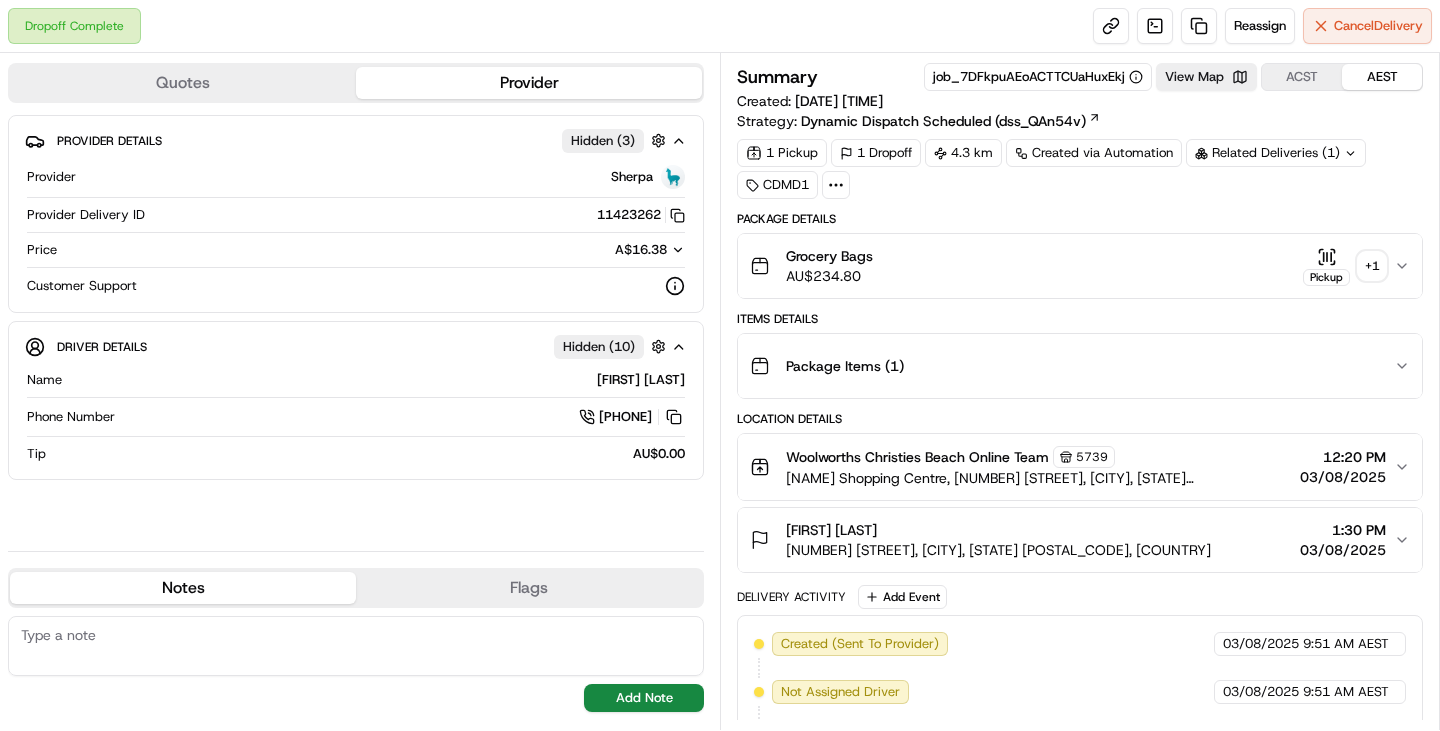 click on "+ 1" at bounding box center (1372, 266) 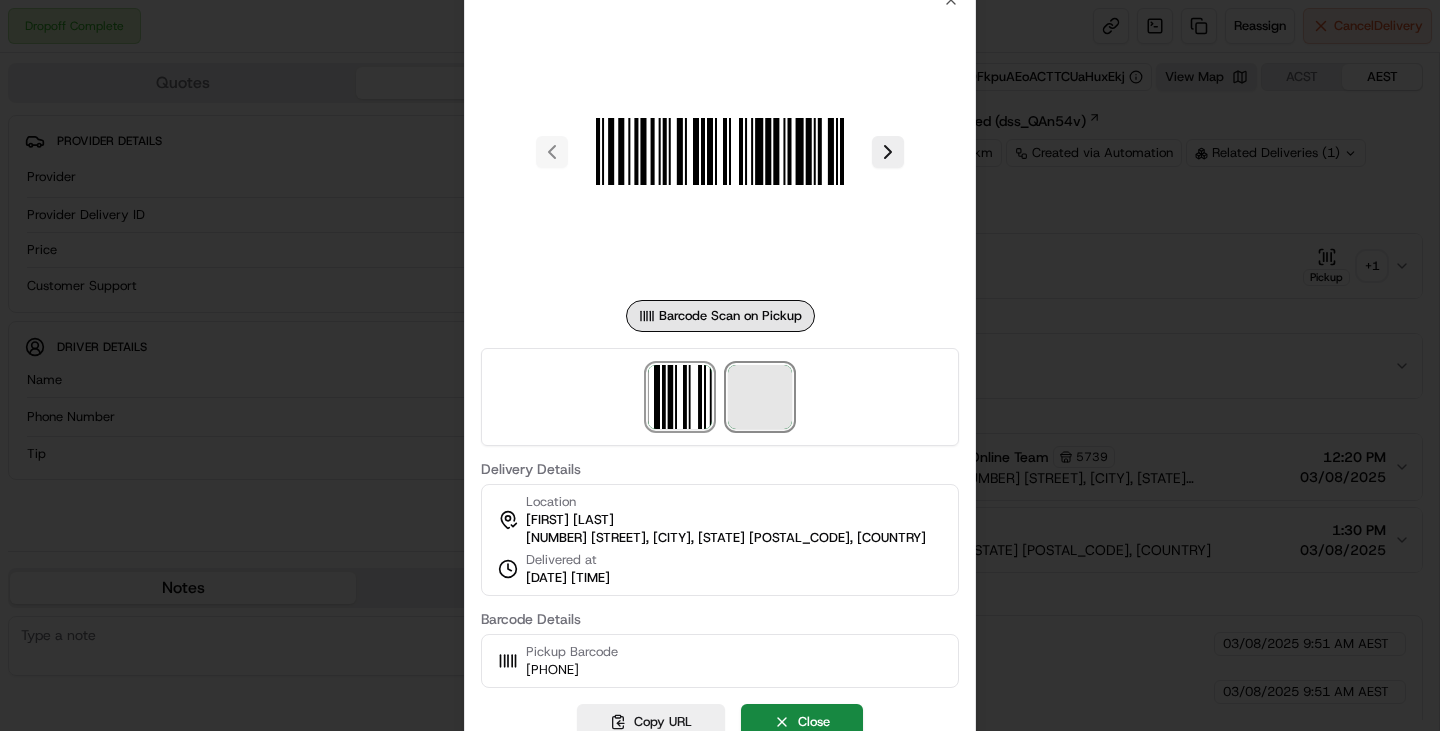 click at bounding box center (760, 397) 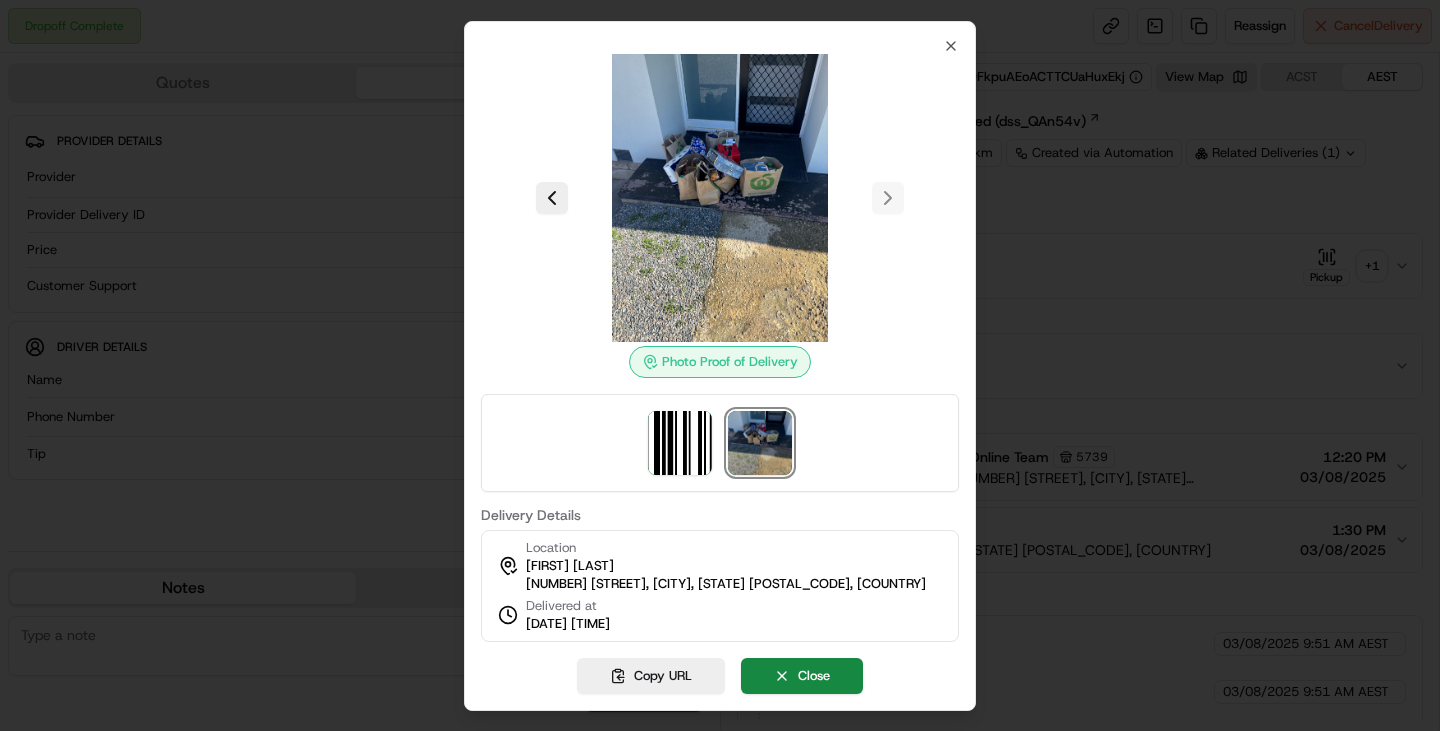 click at bounding box center [760, 443] 